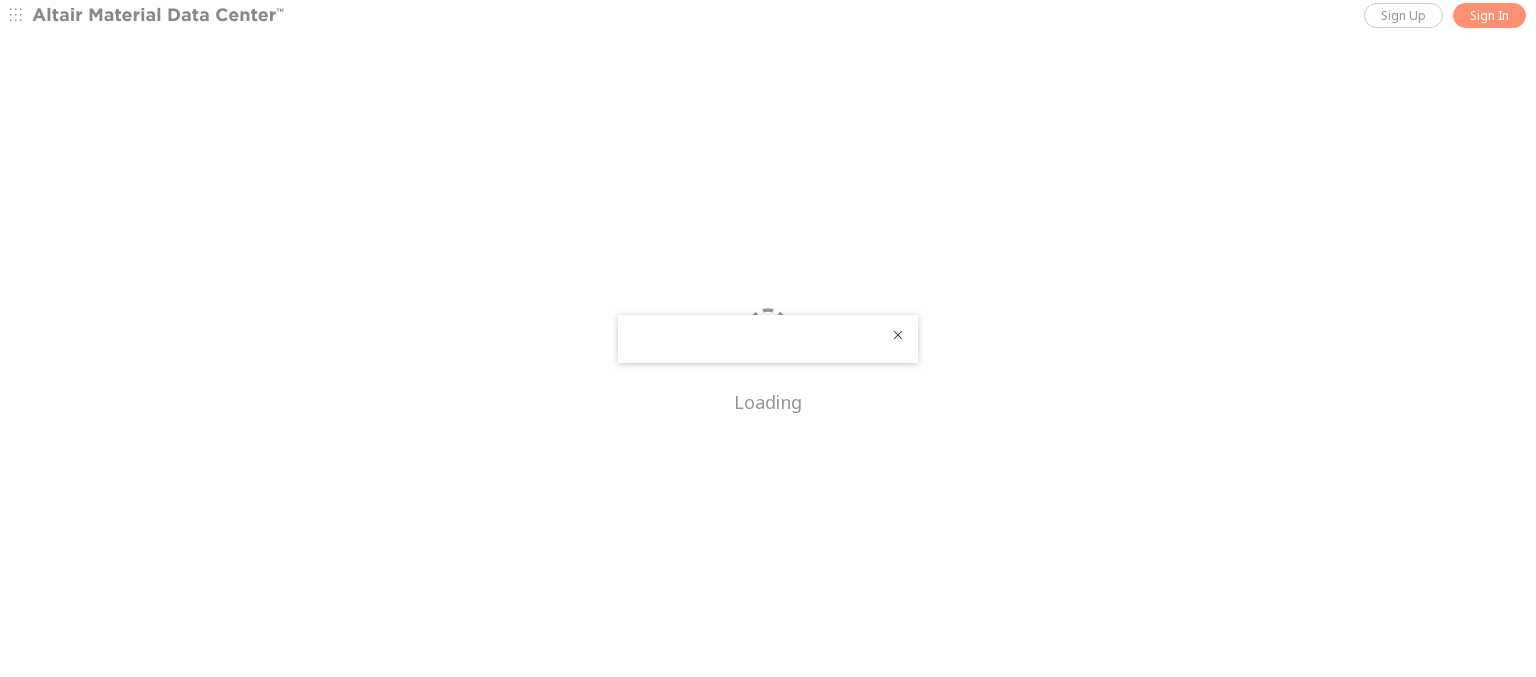 scroll, scrollTop: 0, scrollLeft: 0, axis: both 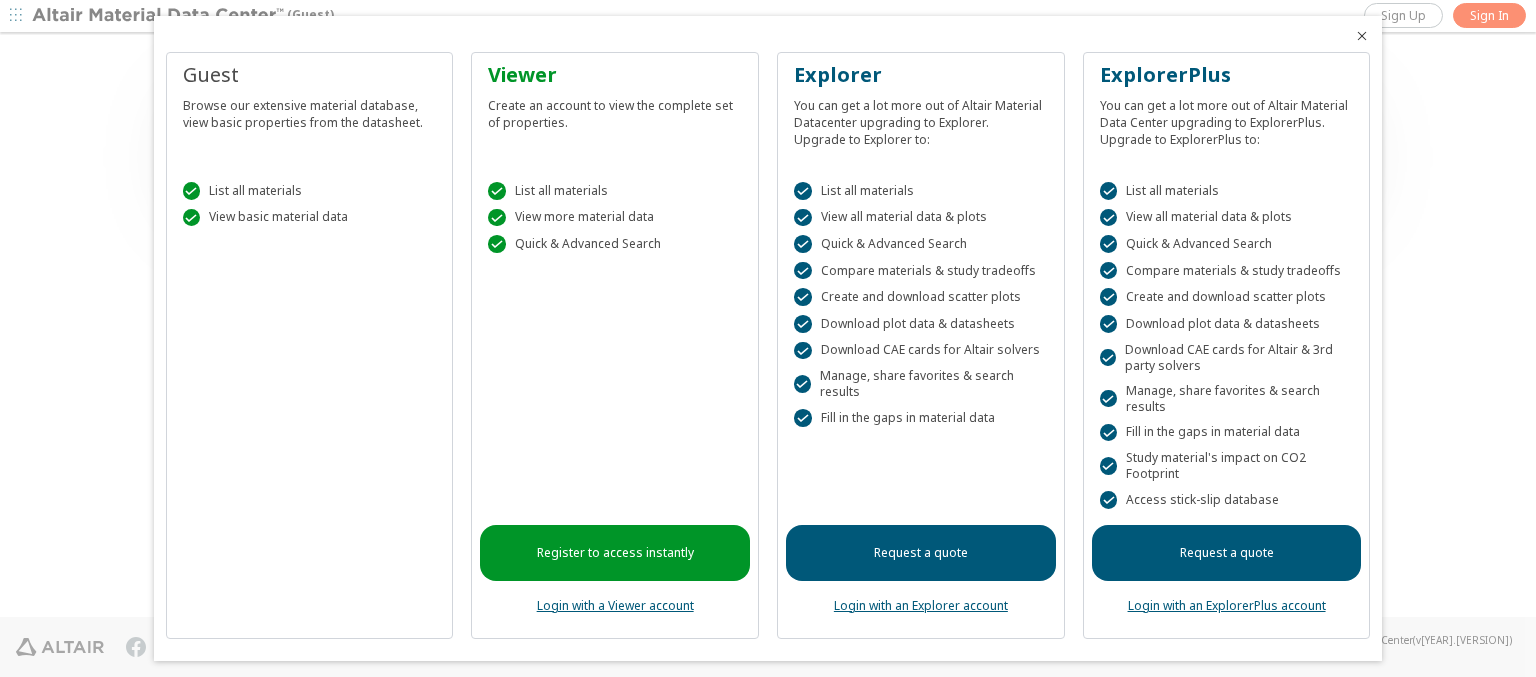 click at bounding box center [1362, 36] 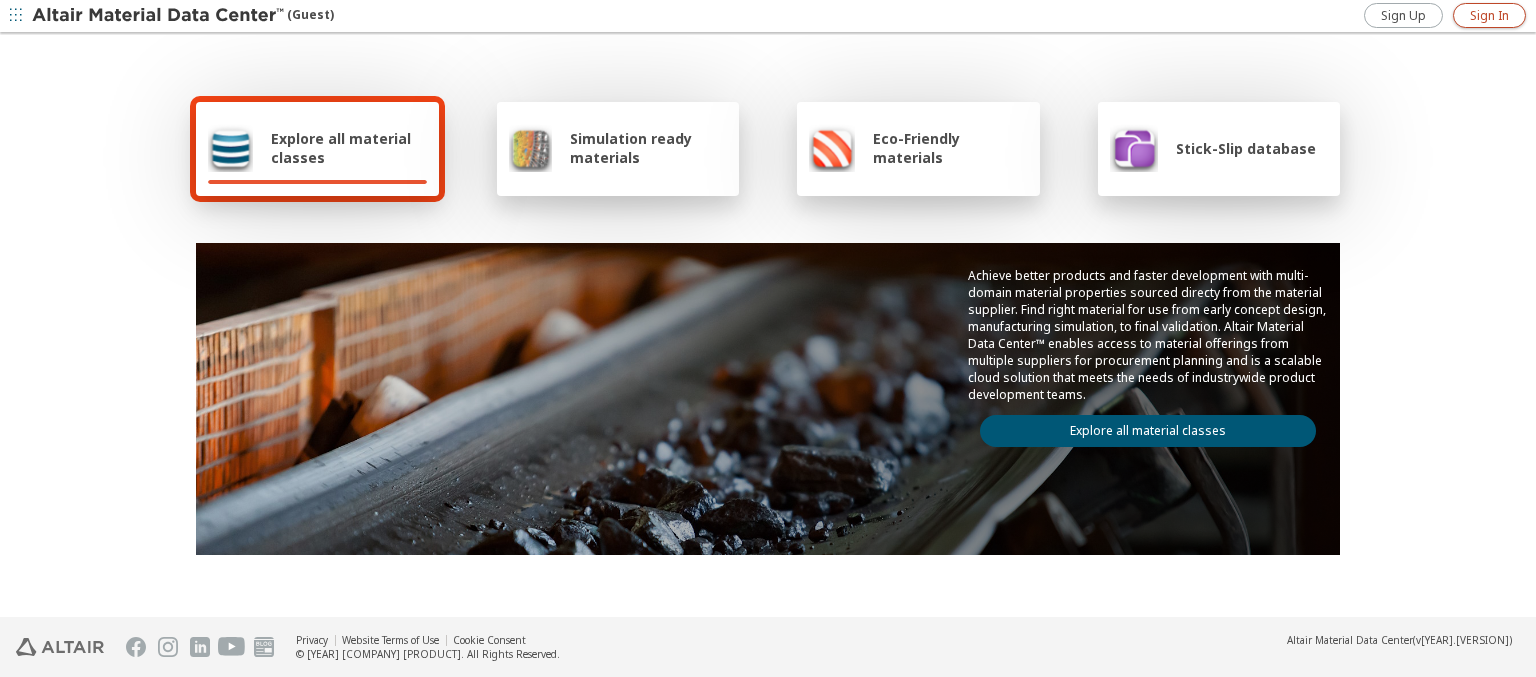 click on "Sign In" at bounding box center [1489, 16] 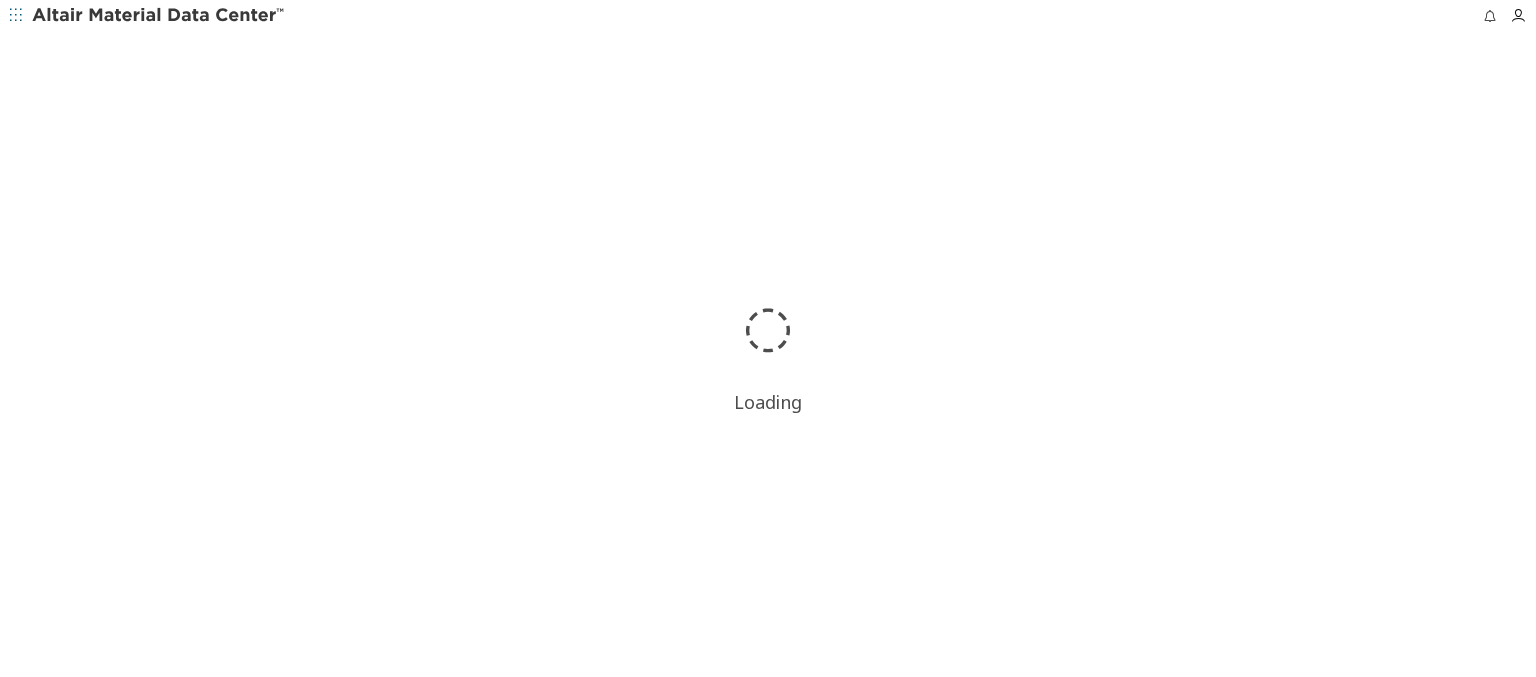 scroll, scrollTop: 0, scrollLeft: 0, axis: both 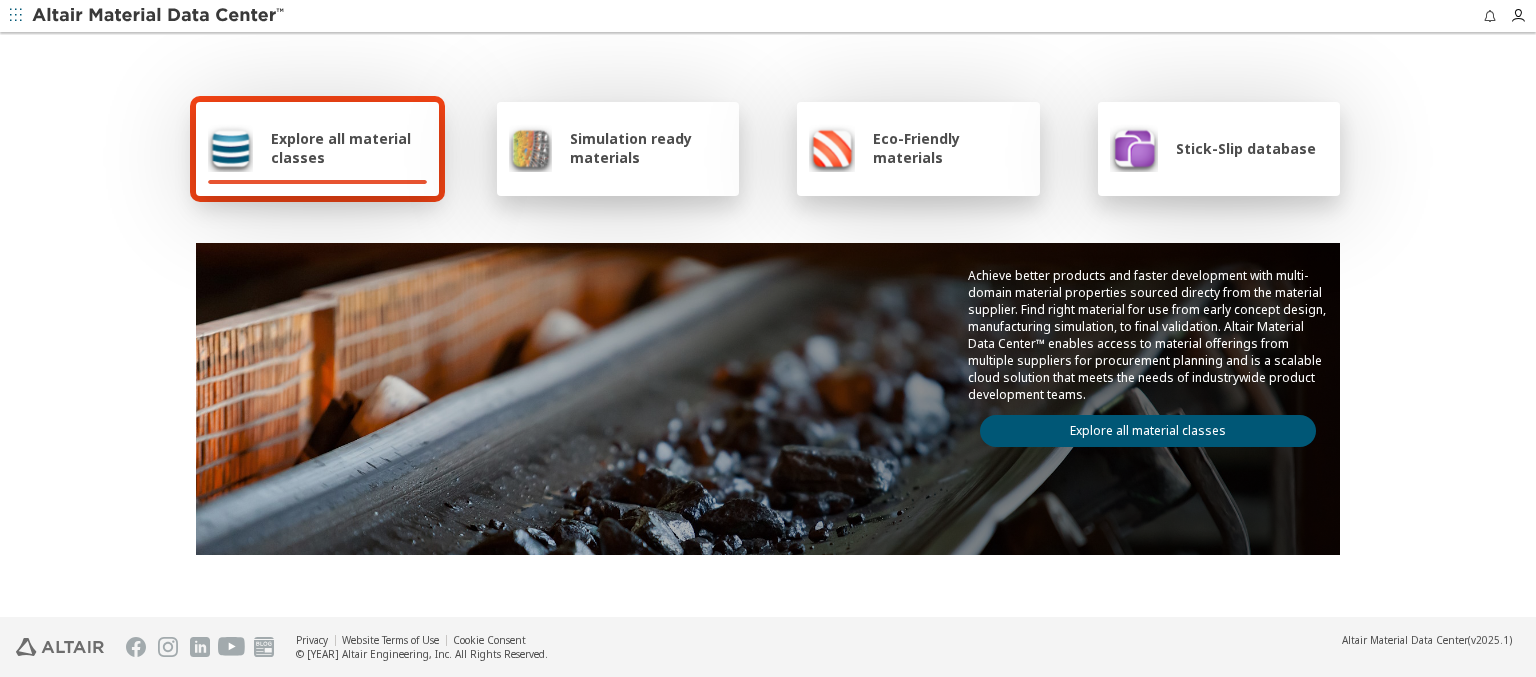click at bounding box center [159, 16] 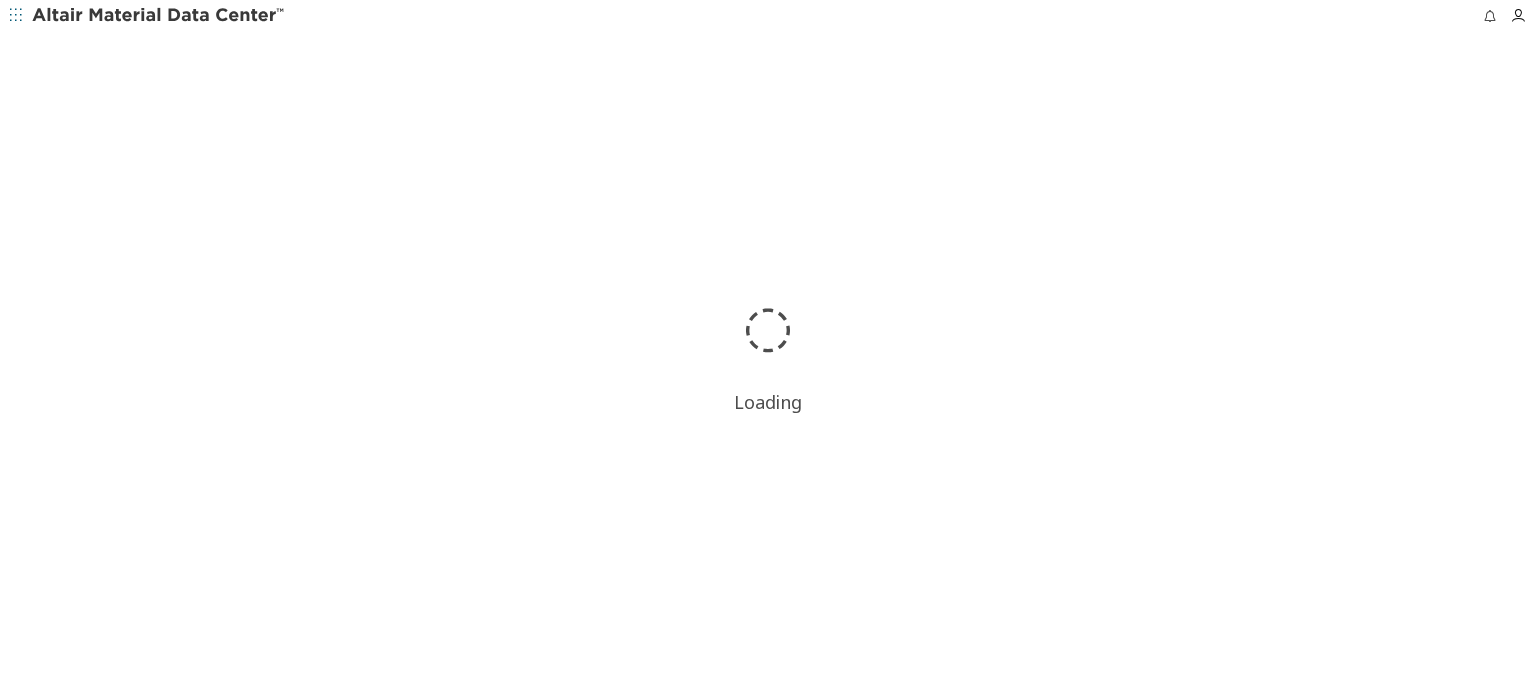 scroll, scrollTop: 0, scrollLeft: 0, axis: both 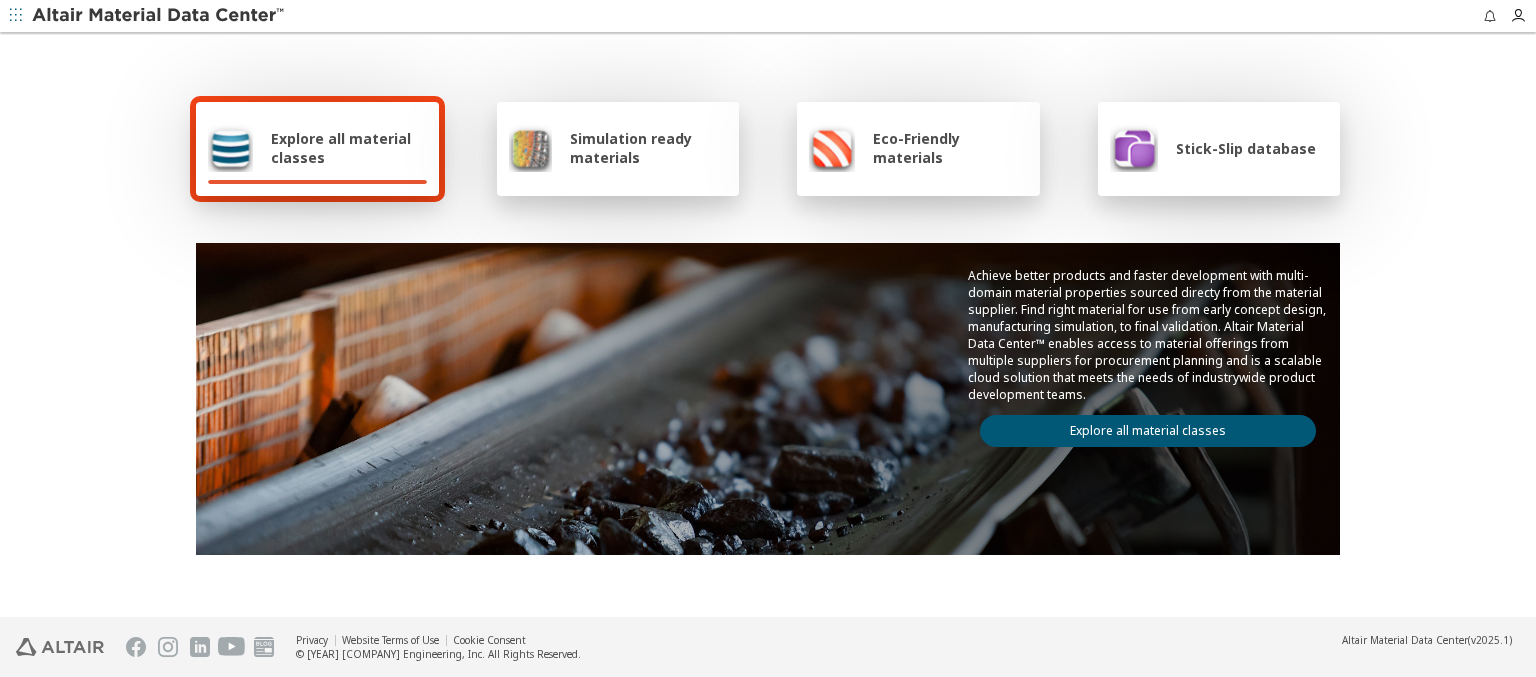 click on "Explore all material classes" at bounding box center (349, 148) 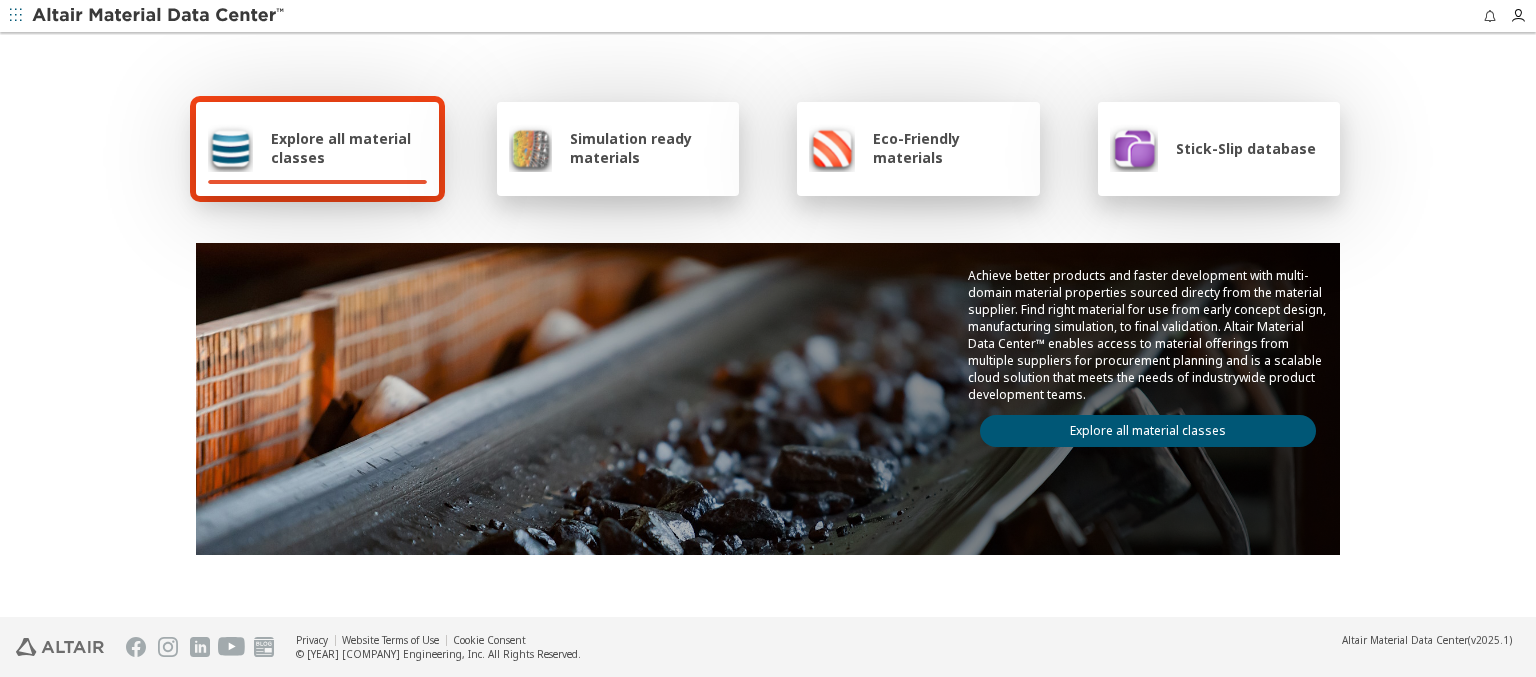 click on "Explore all material classes" at bounding box center (1148, 431) 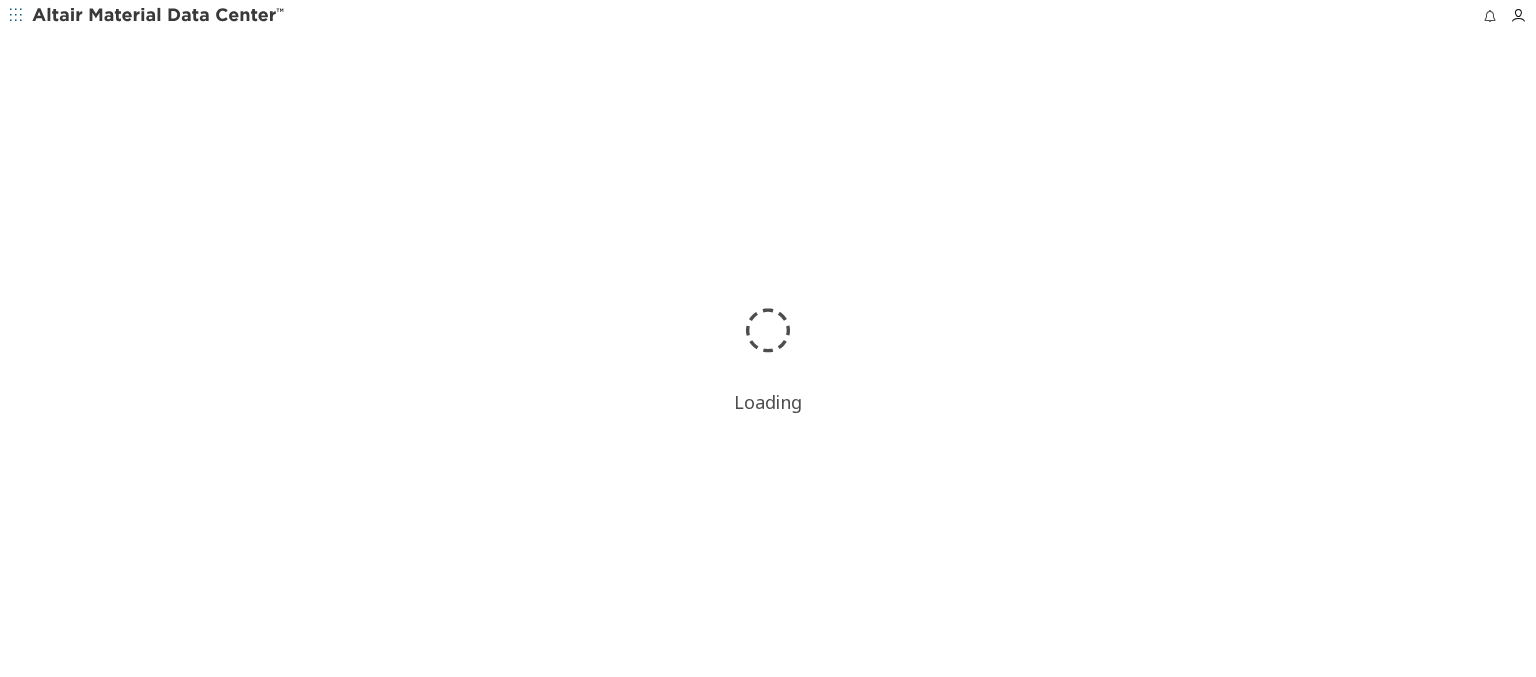 scroll, scrollTop: 0, scrollLeft: 0, axis: both 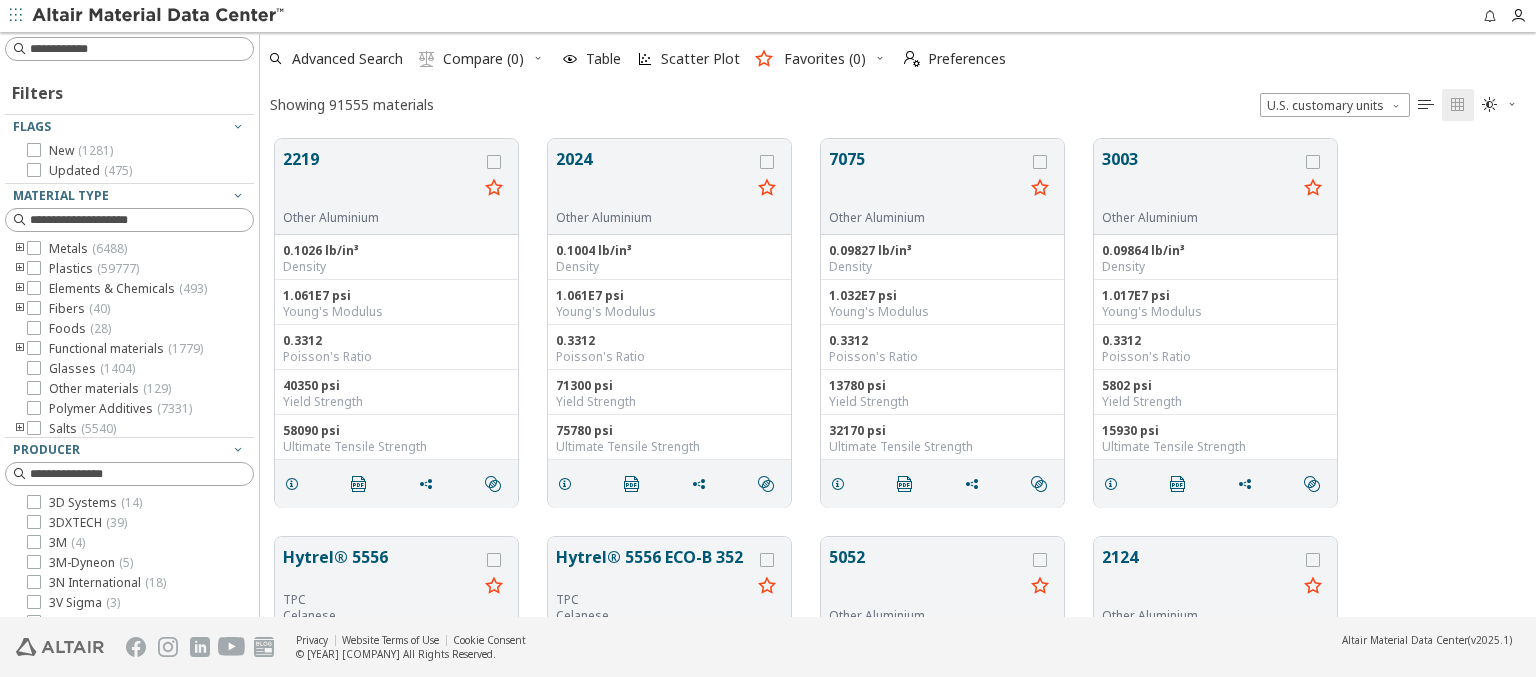 click at bounding box center [880, 58] 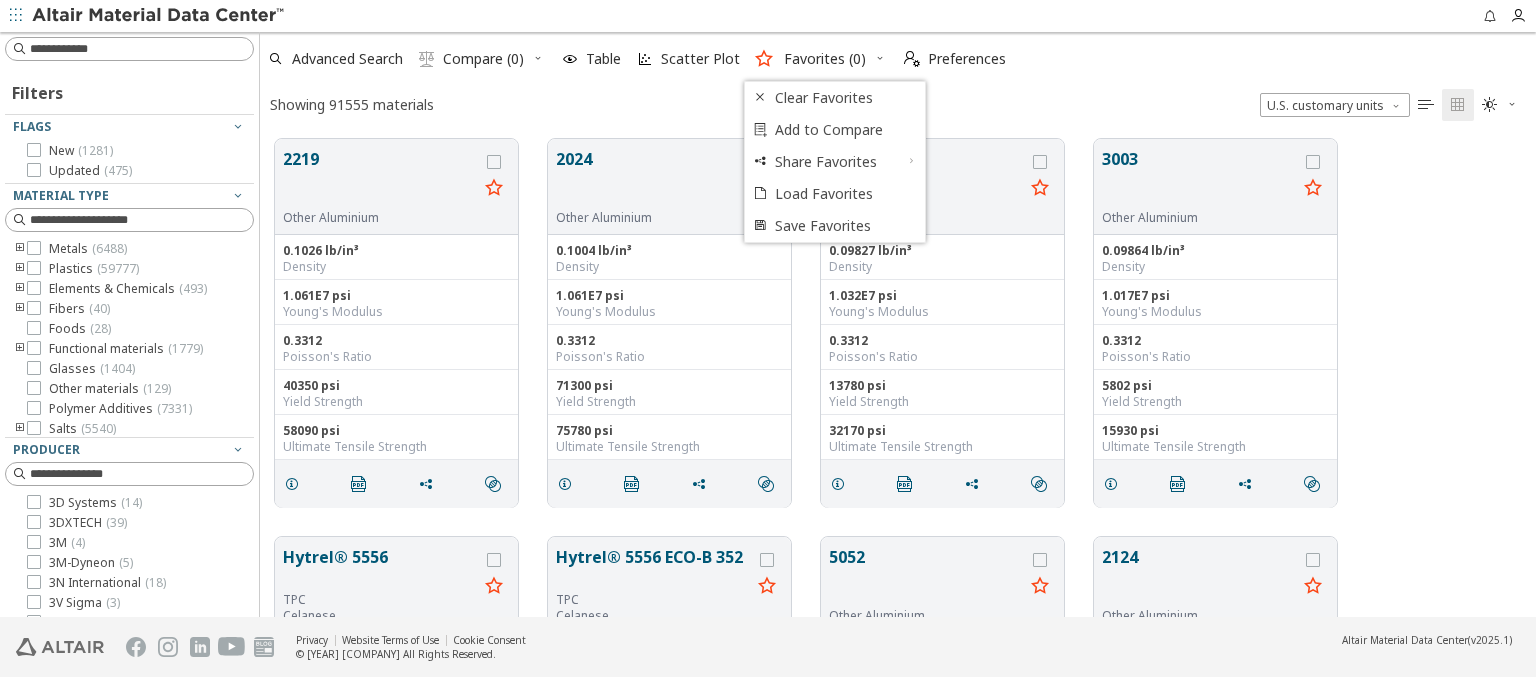 click at bounding box center (238, 683) 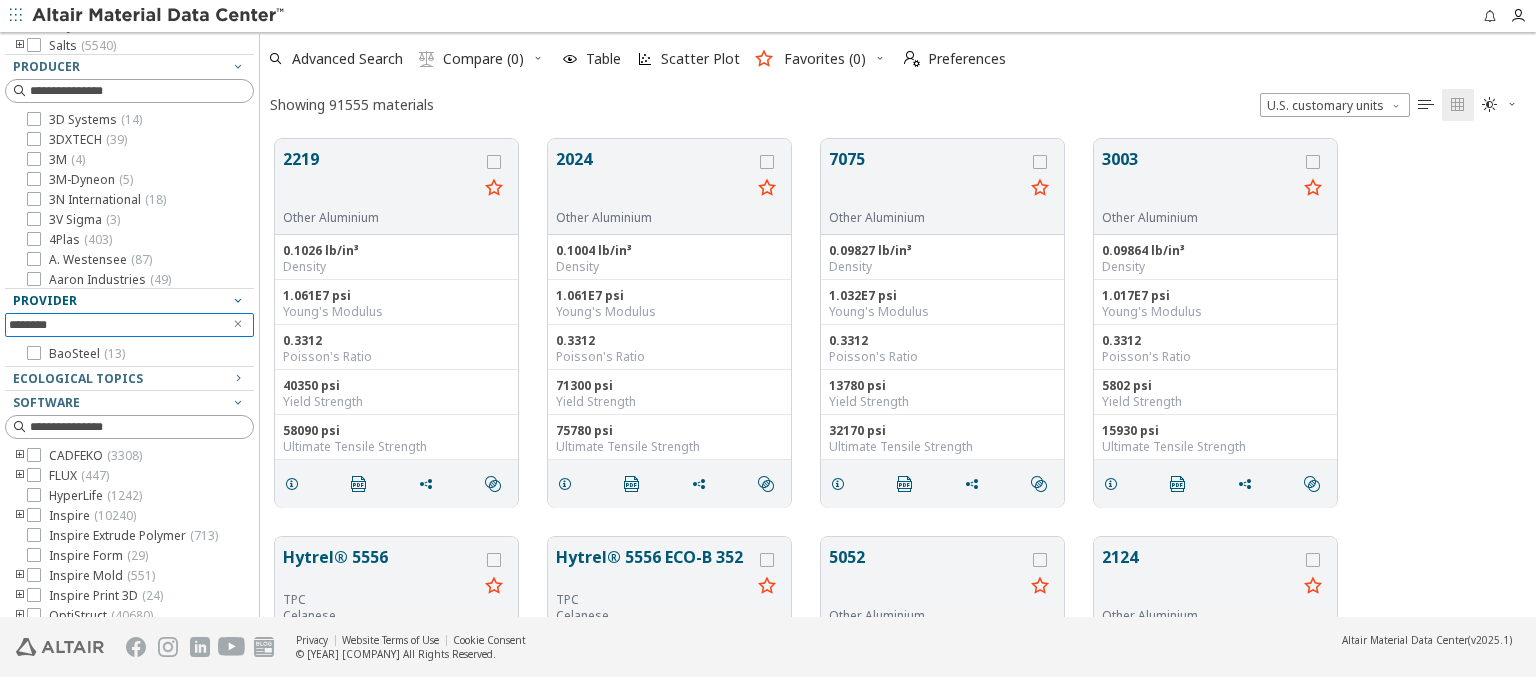 scroll, scrollTop: 416, scrollLeft: 0, axis: vertical 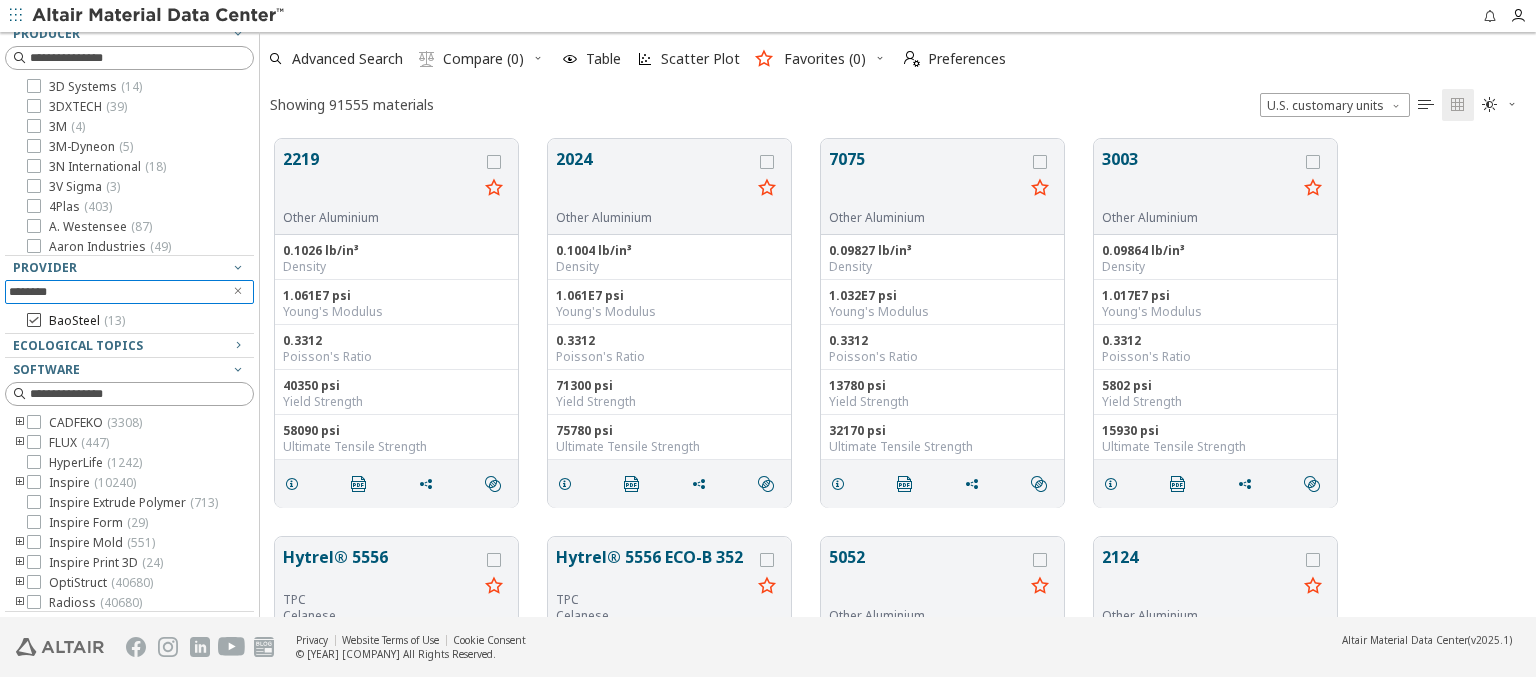 type on "********" 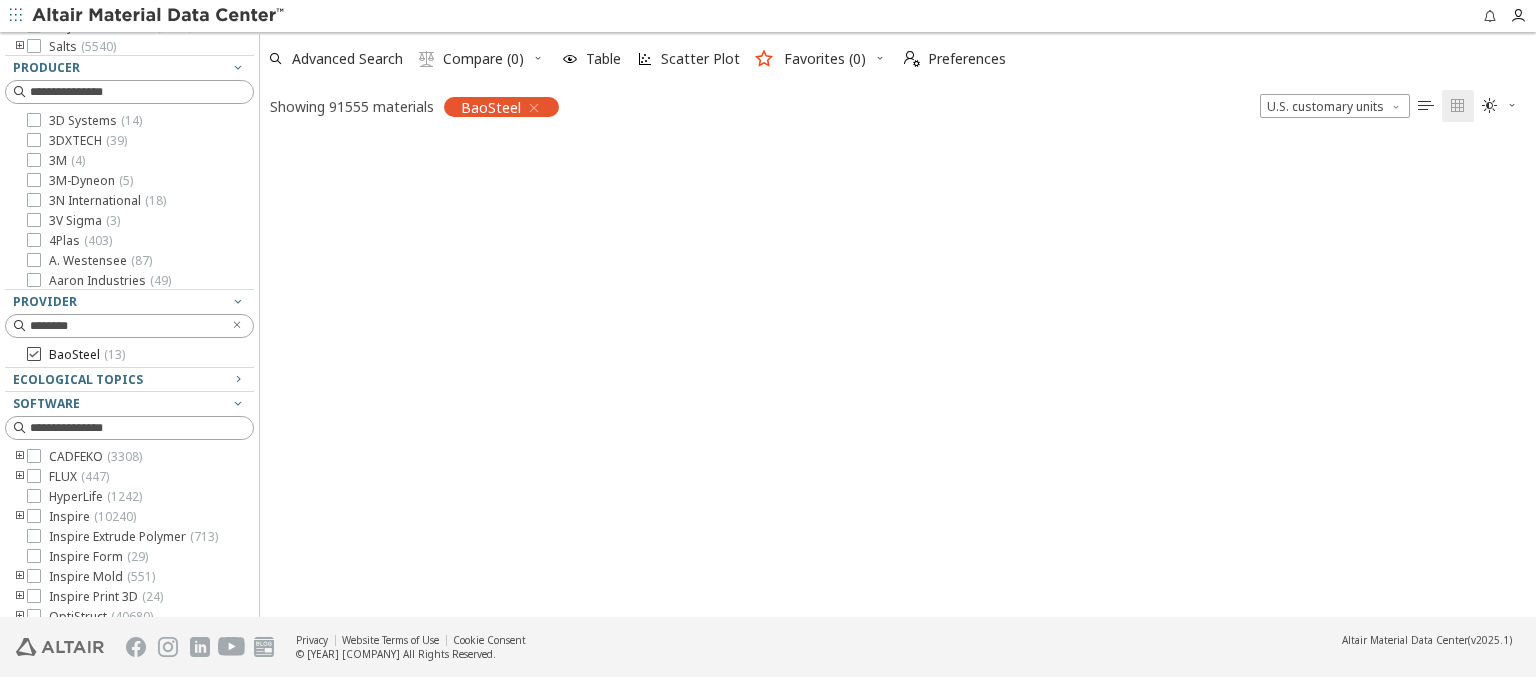 scroll, scrollTop: 475, scrollLeft: 1260, axis: both 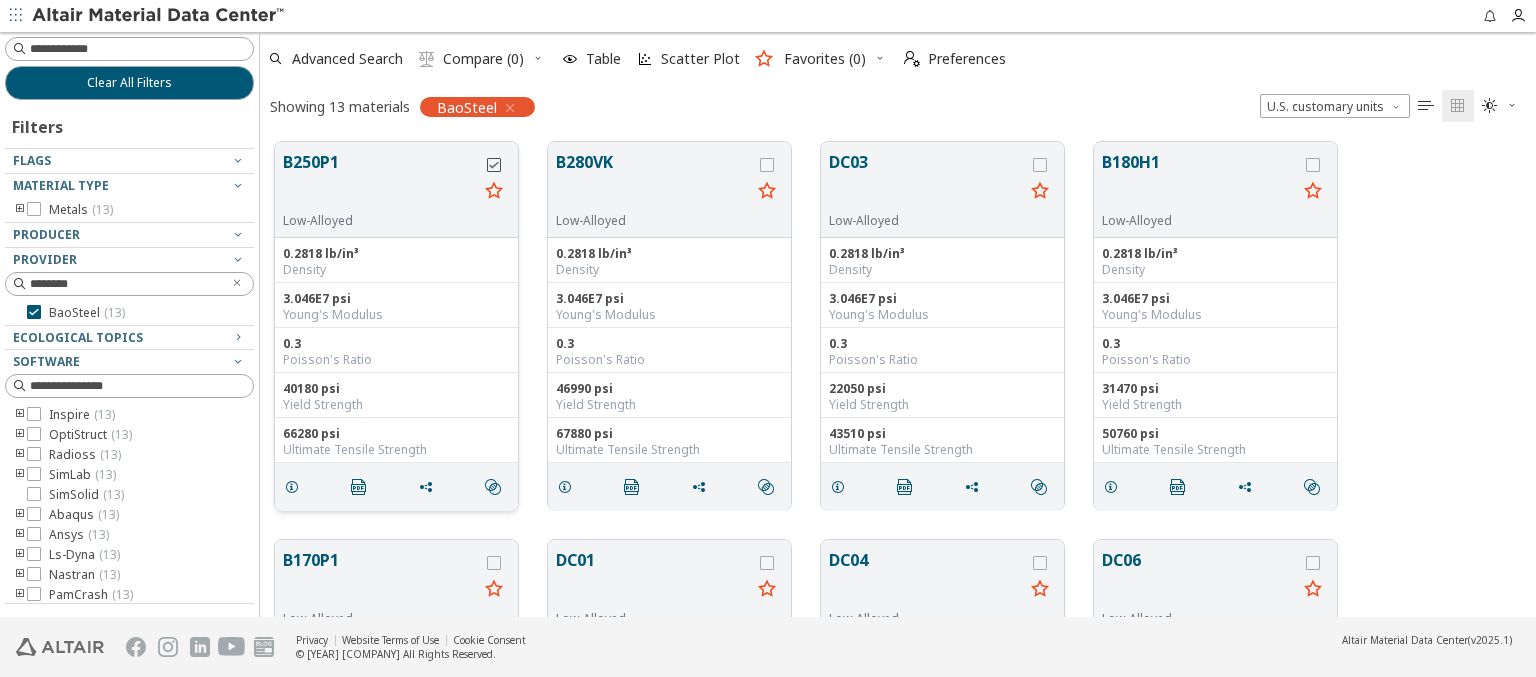 click at bounding box center (494, 165) 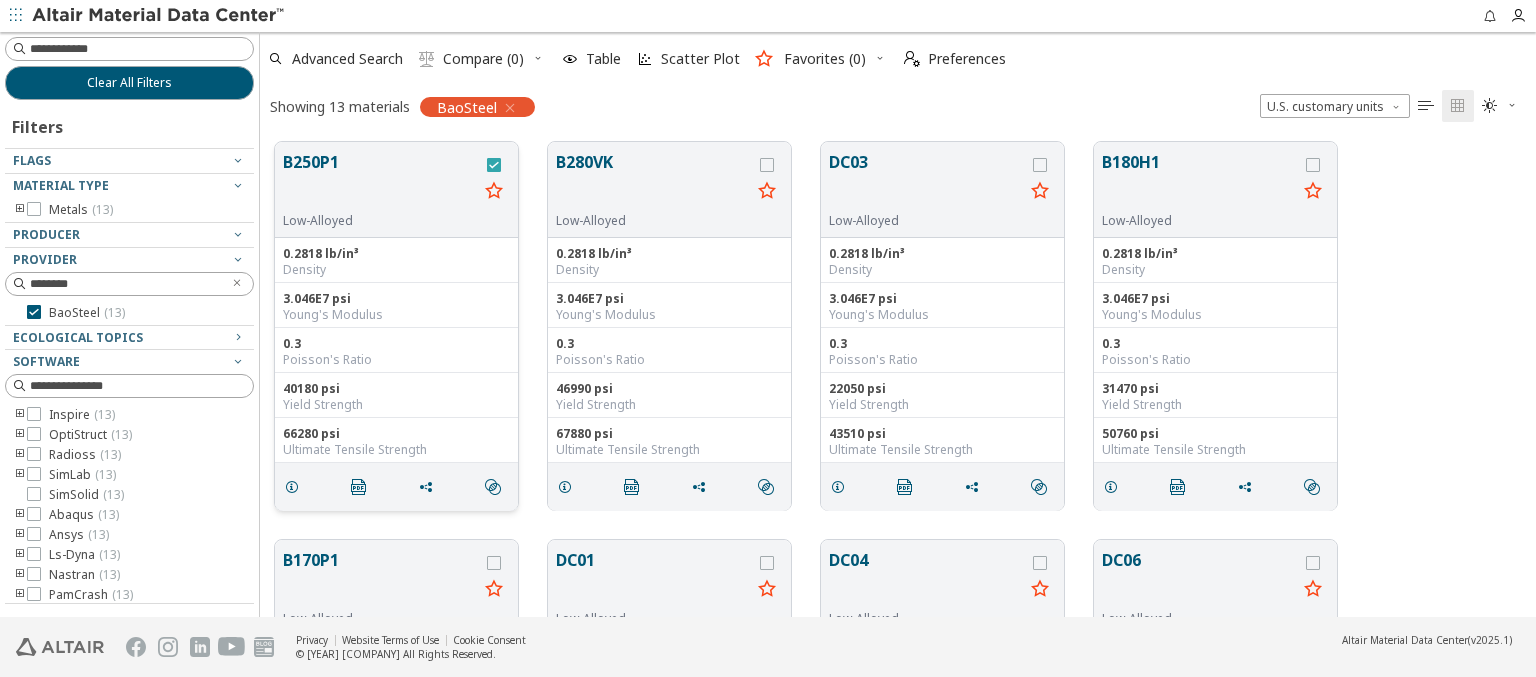 scroll, scrollTop: 0, scrollLeft: 0, axis: both 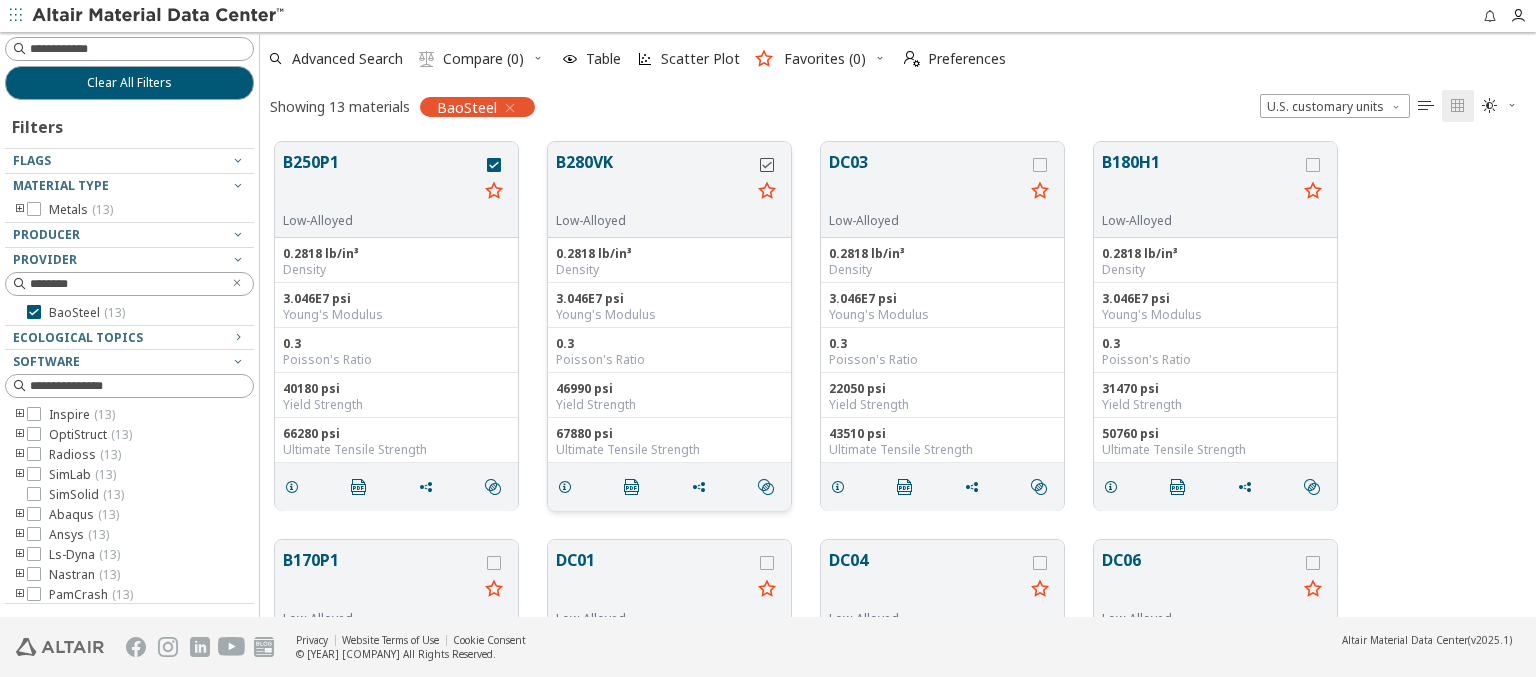 click at bounding box center (767, 165) 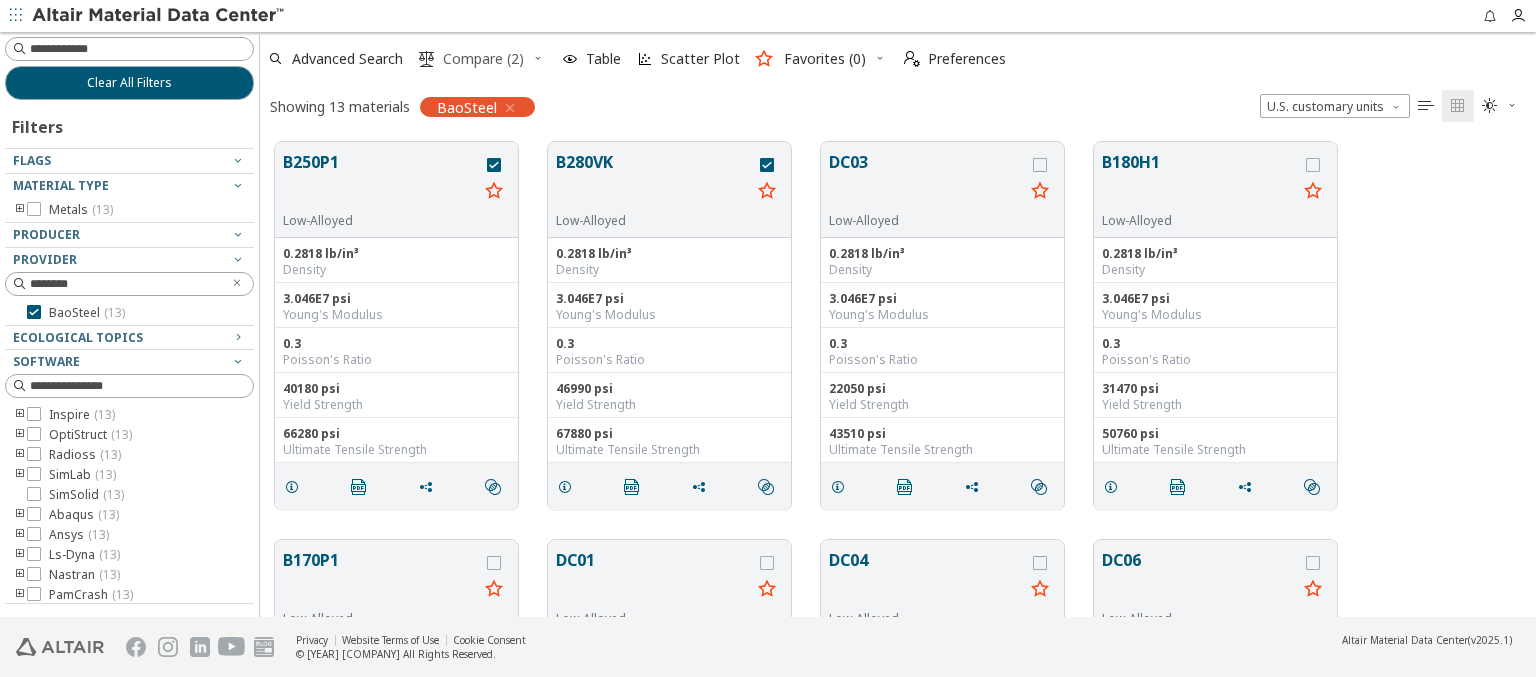click on "Compare (2)" at bounding box center (483, 59) 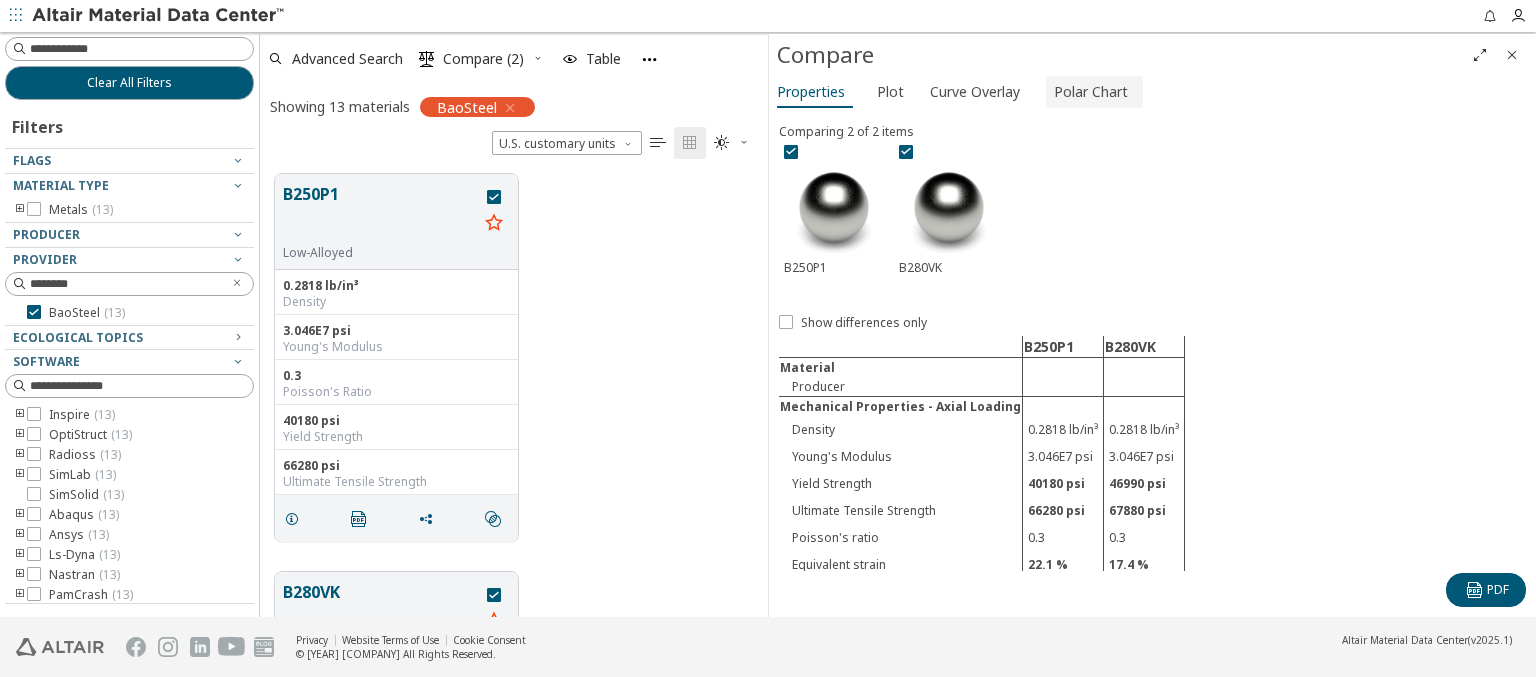 click on "Polar Chart" at bounding box center [1091, 92] 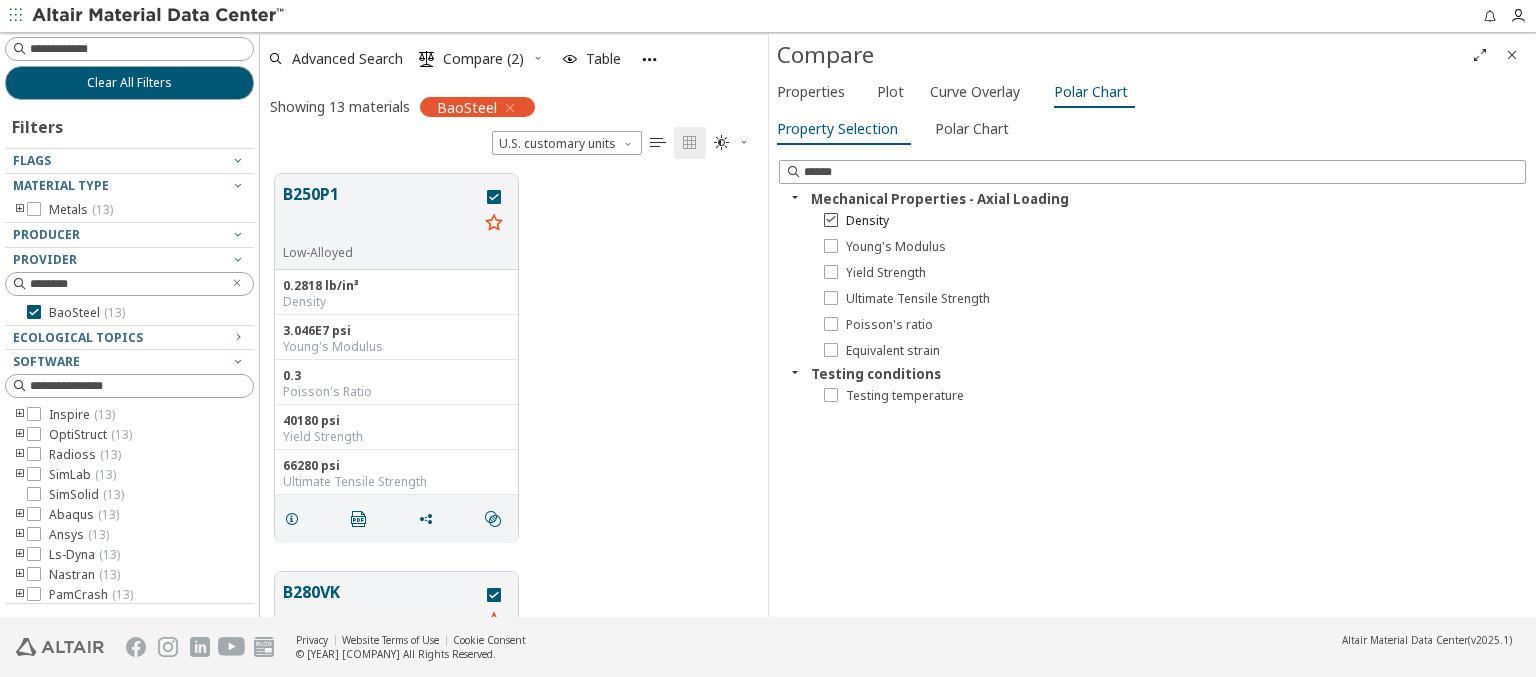 click on "Density" at bounding box center (867, 221) 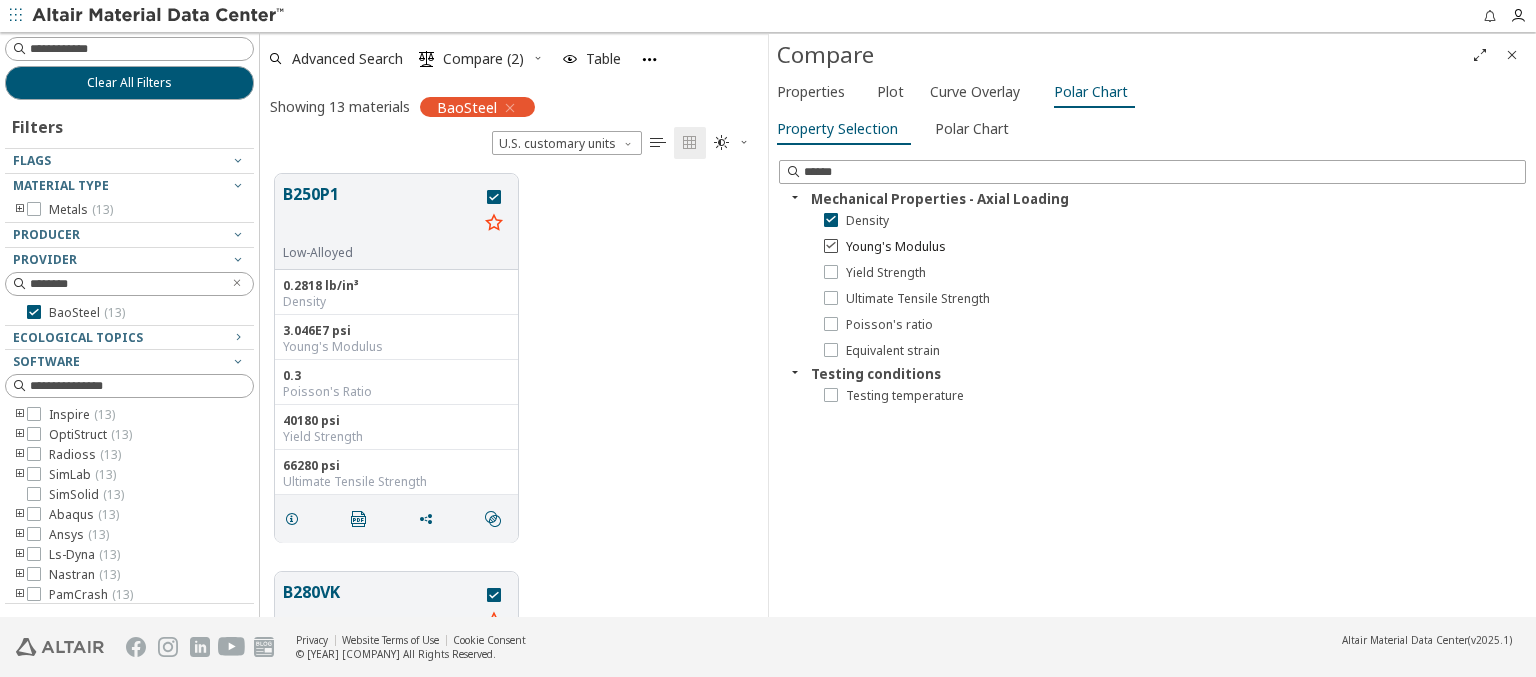 click on "Young's Modulus" at bounding box center [896, 247] 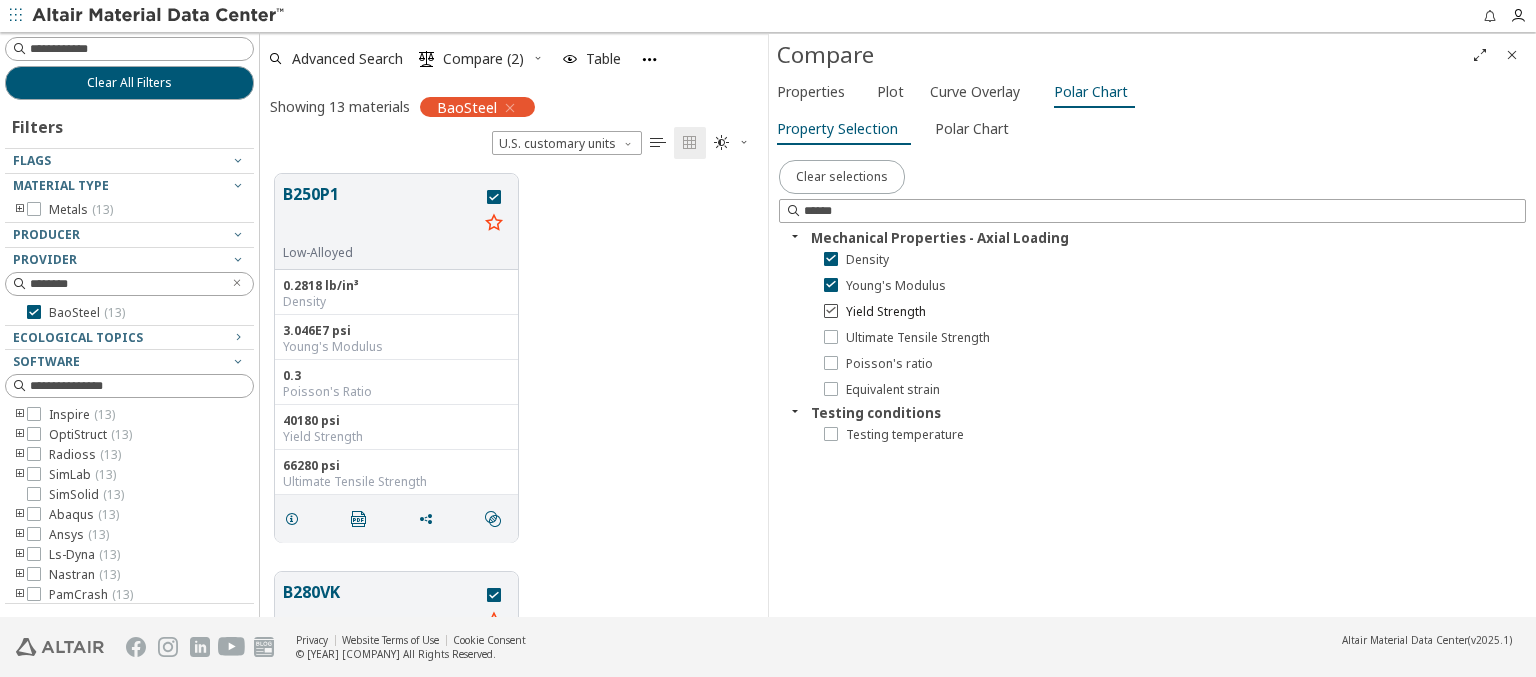 click on "Yield Strength" at bounding box center (886, 312) 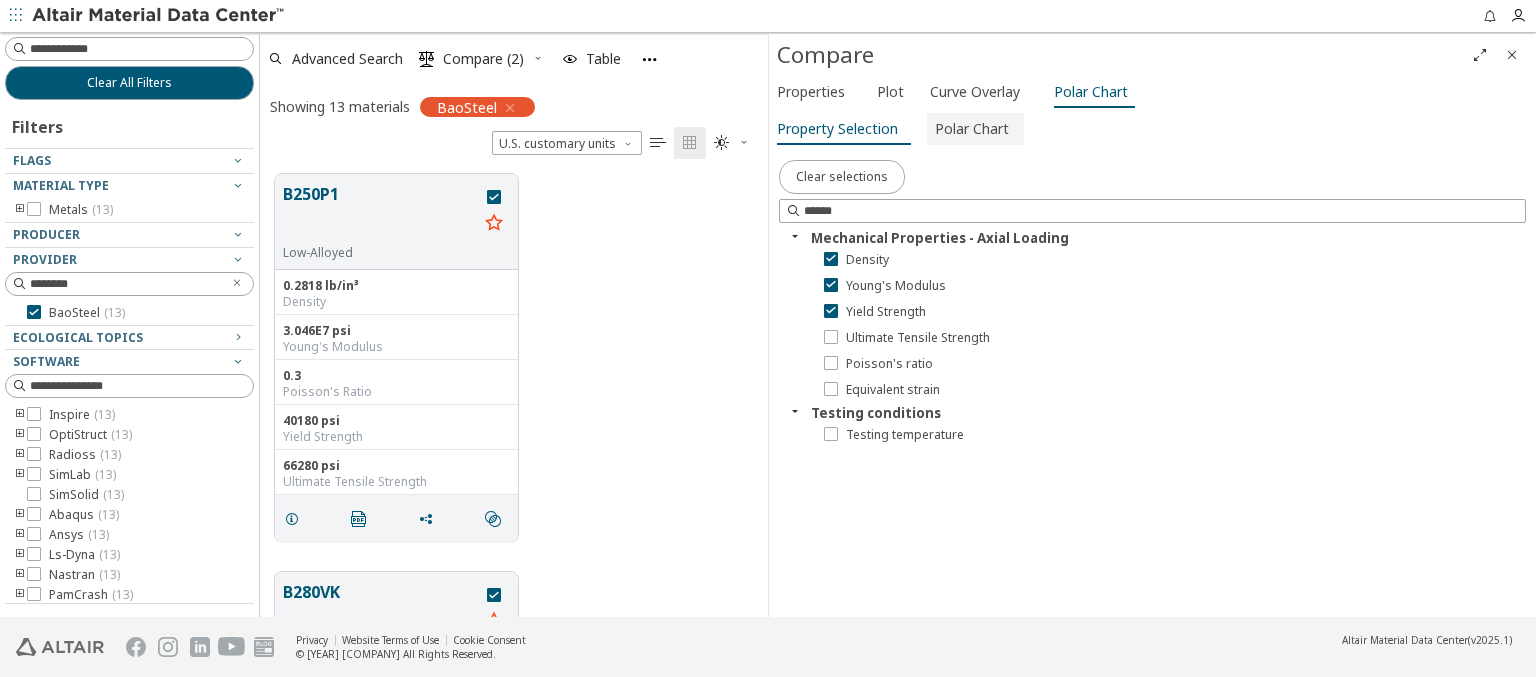 click on "Polar Chart" at bounding box center (972, 129) 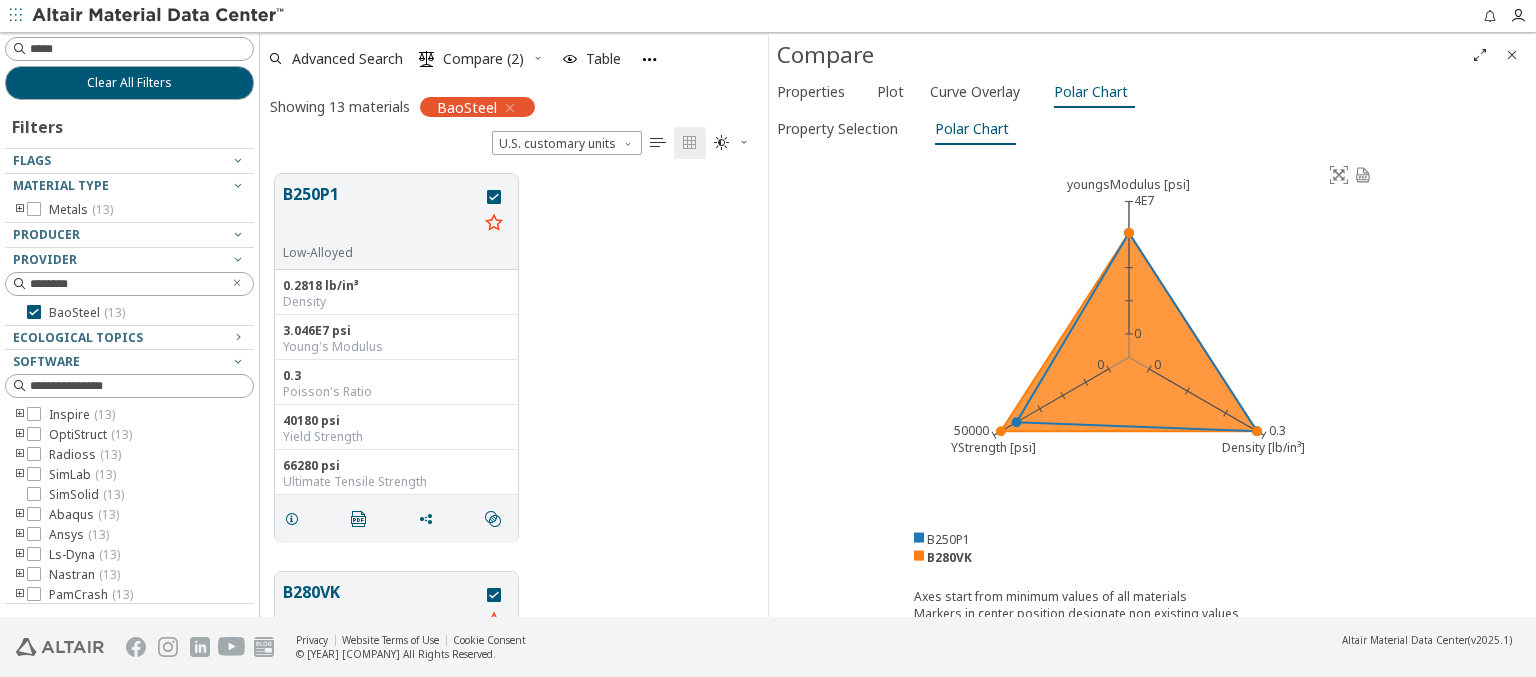 type on "******" 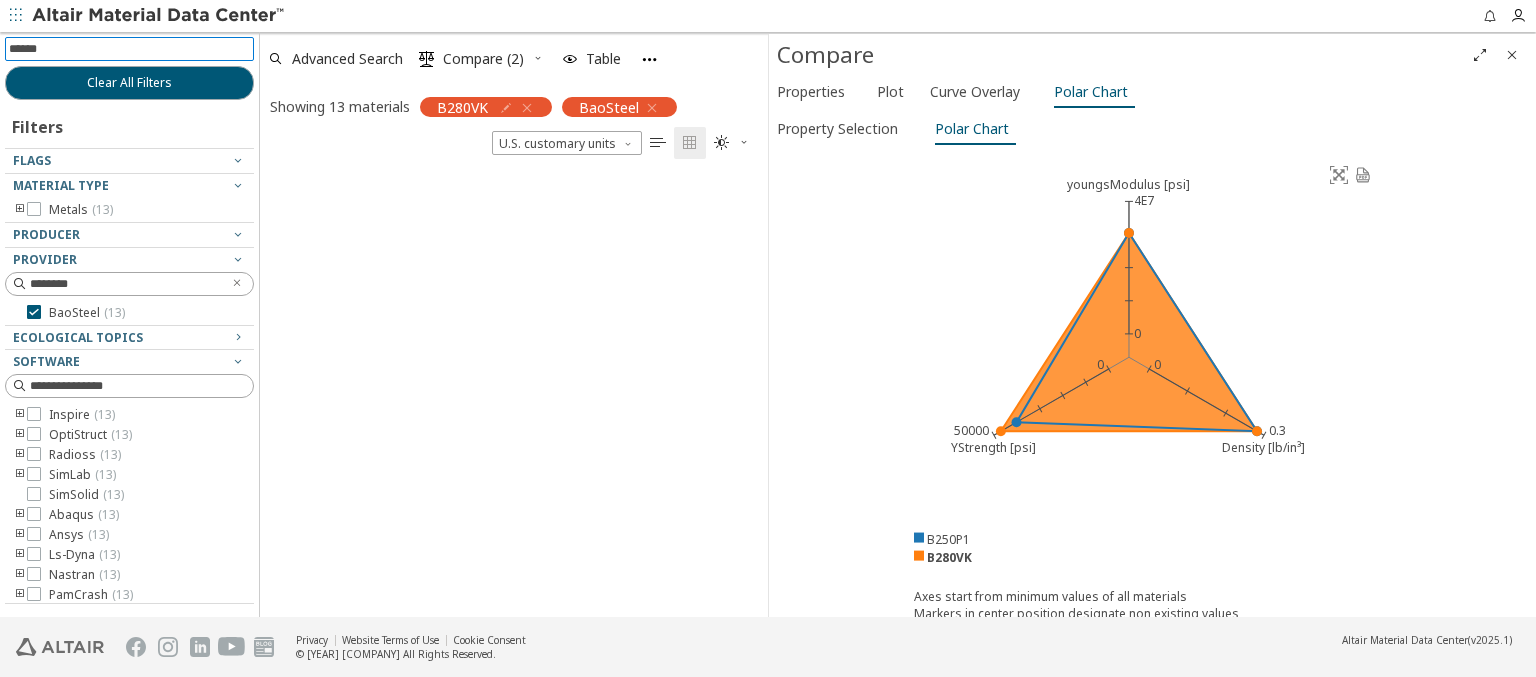 type 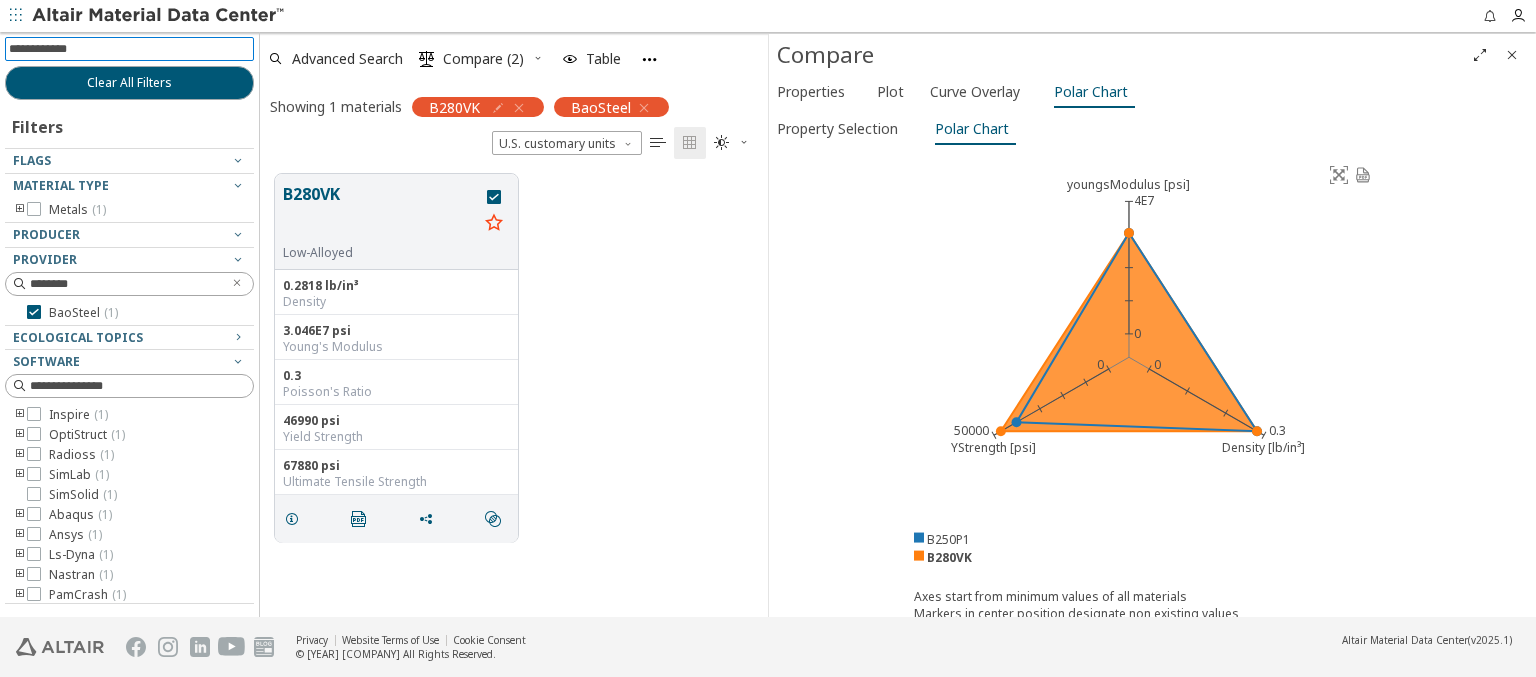 click at bounding box center [159, 16] 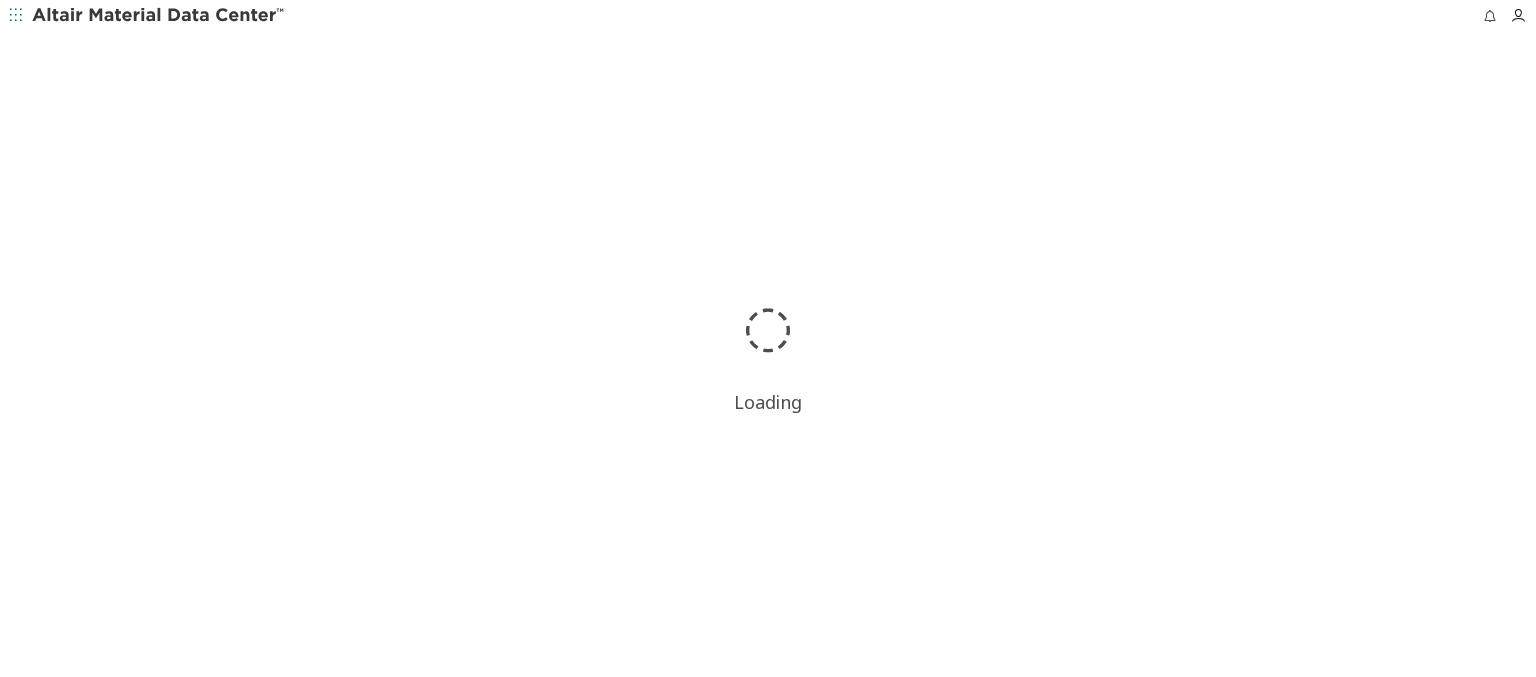 scroll, scrollTop: 0, scrollLeft: 0, axis: both 